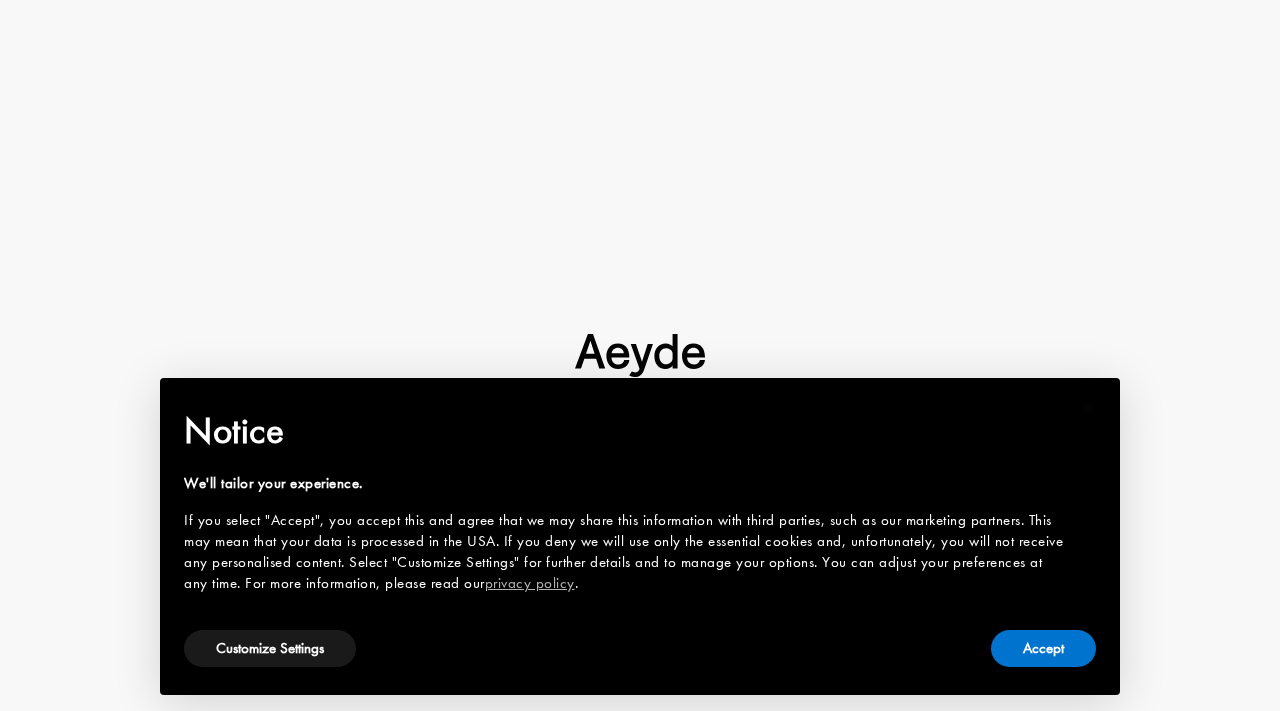 scroll, scrollTop: 0, scrollLeft: 0, axis: both 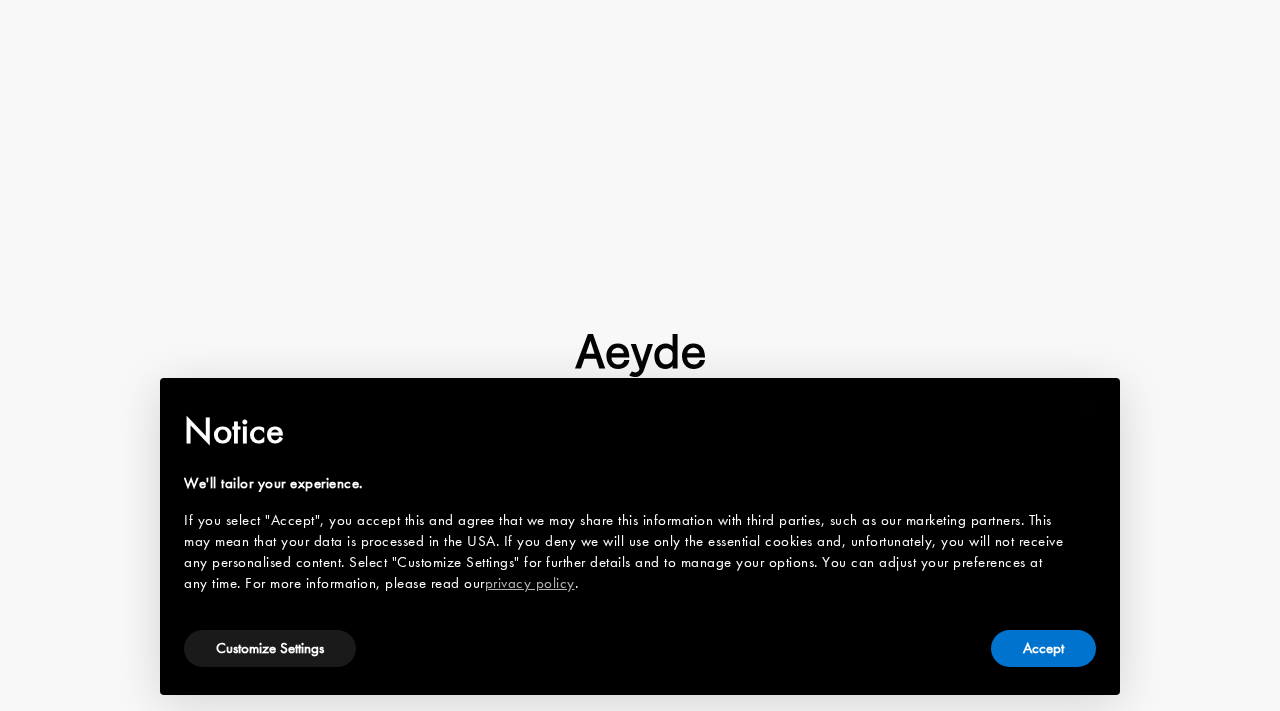 type 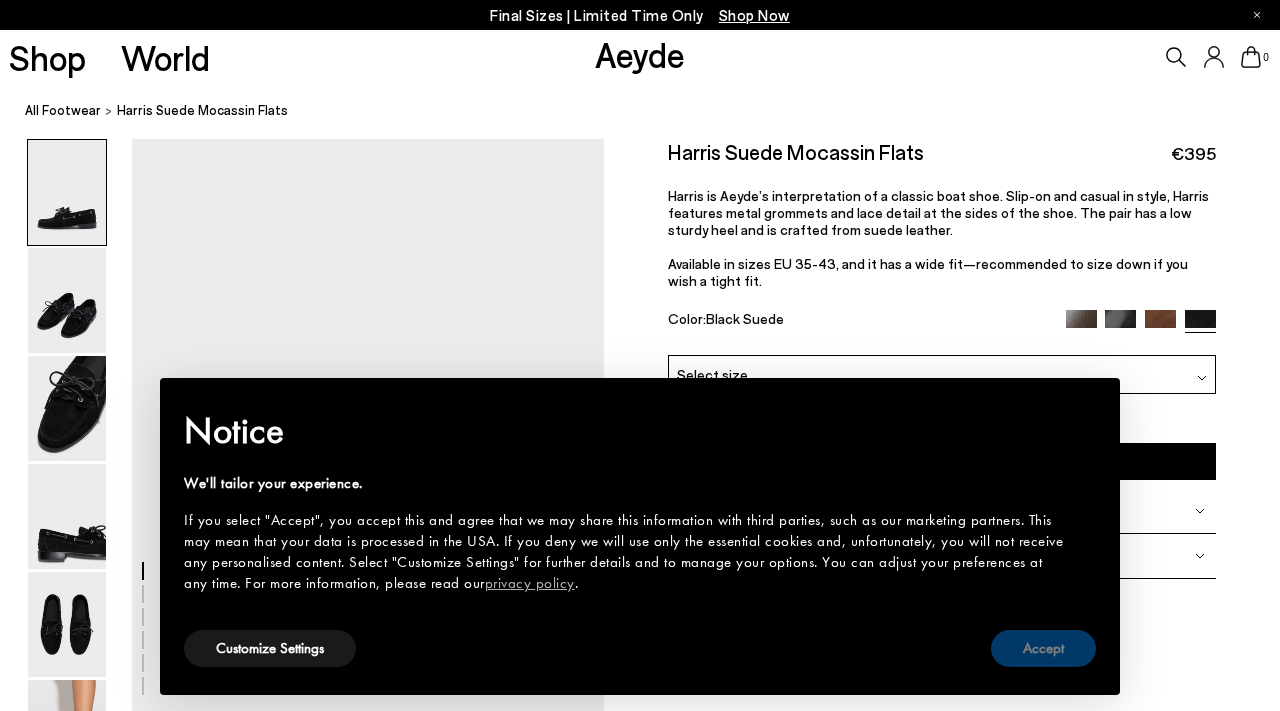 click on "Accept" at bounding box center (1043, 648) 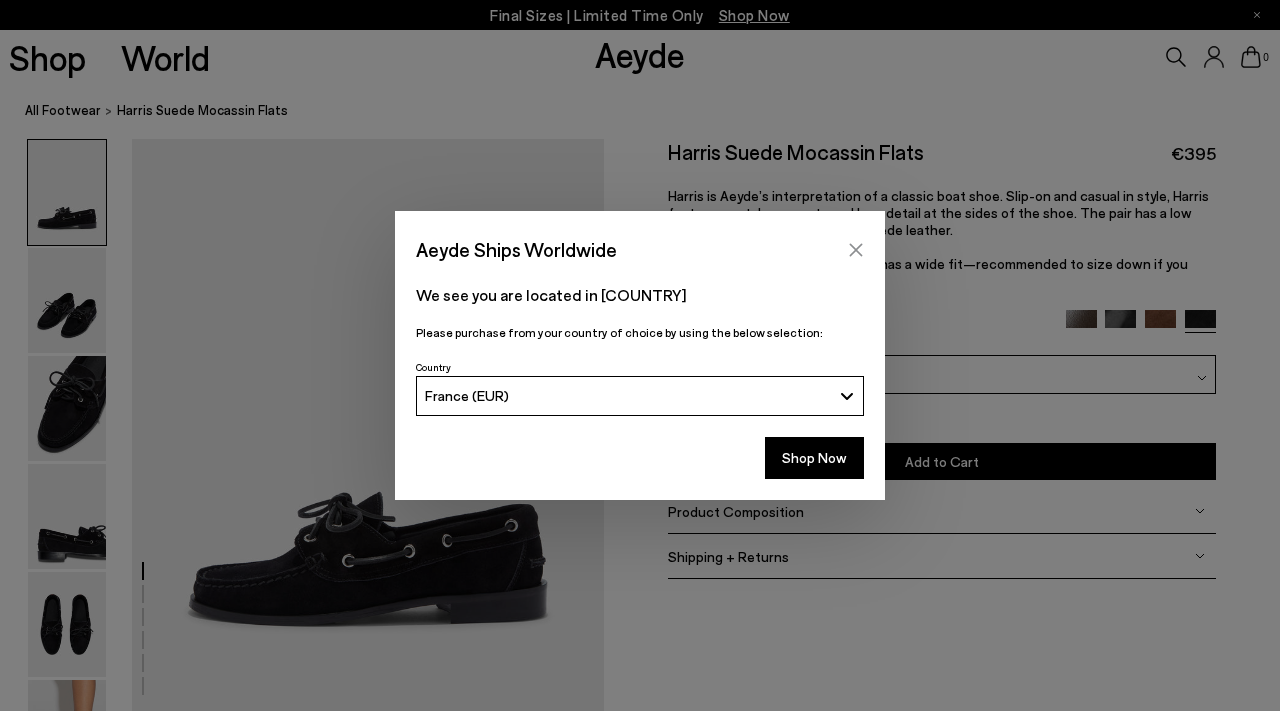 click 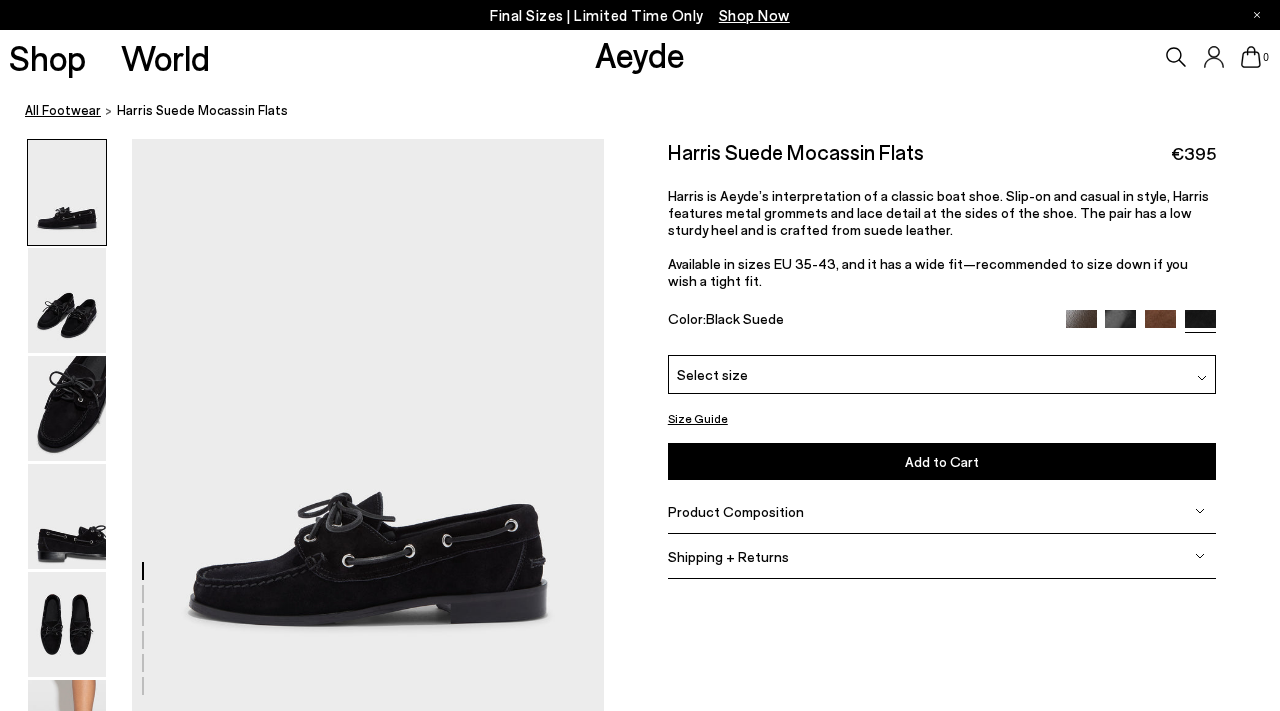 click on "All Footwear" at bounding box center [63, 110] 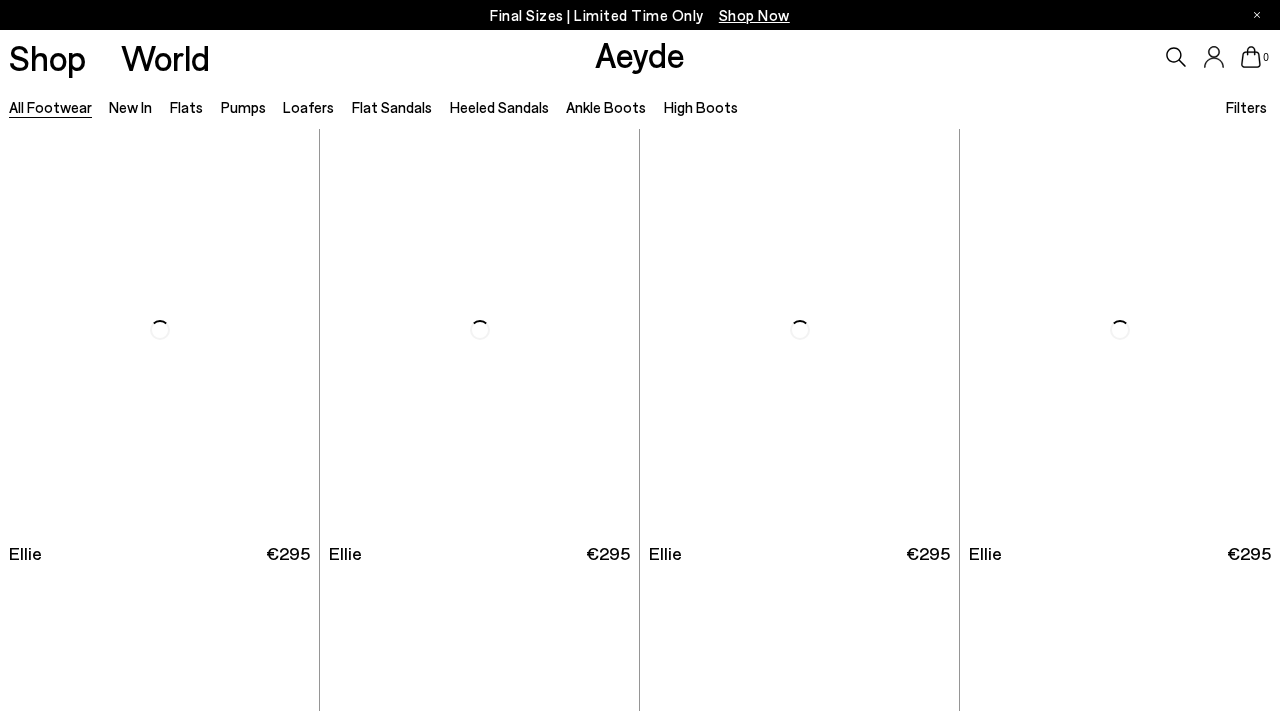 scroll, scrollTop: 0, scrollLeft: 0, axis: both 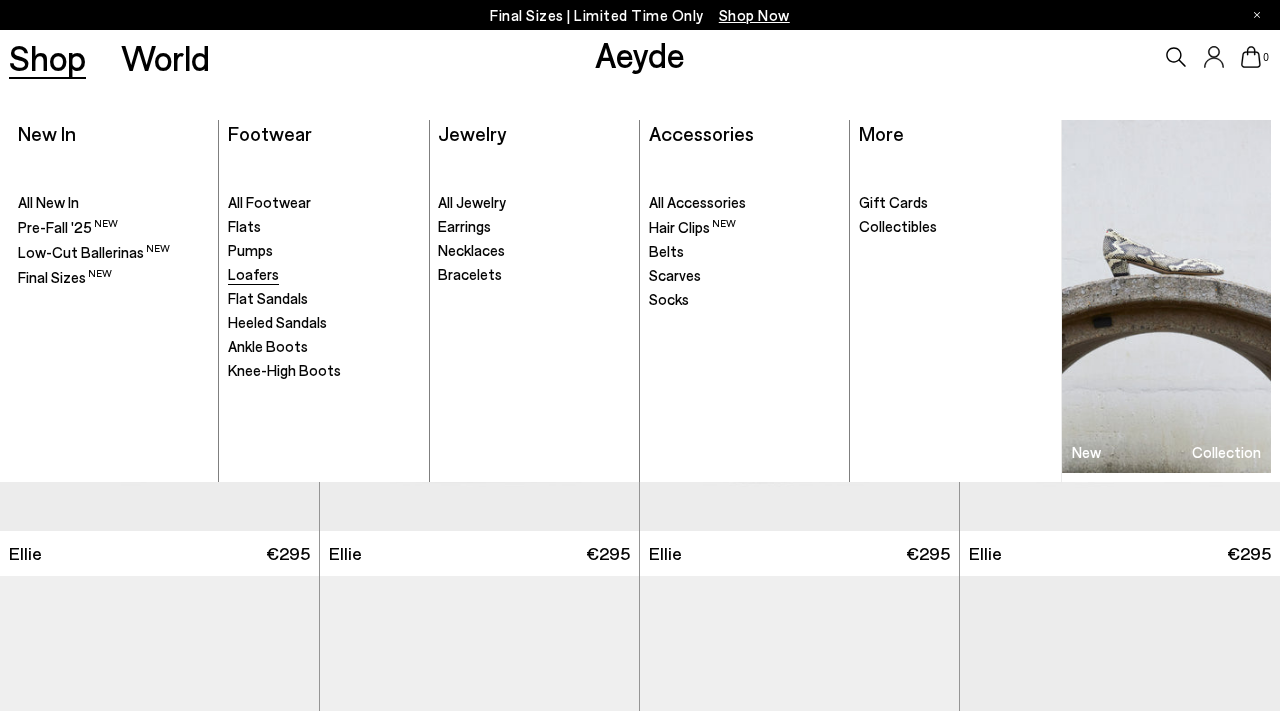 click on "Loafers" at bounding box center (253, 274) 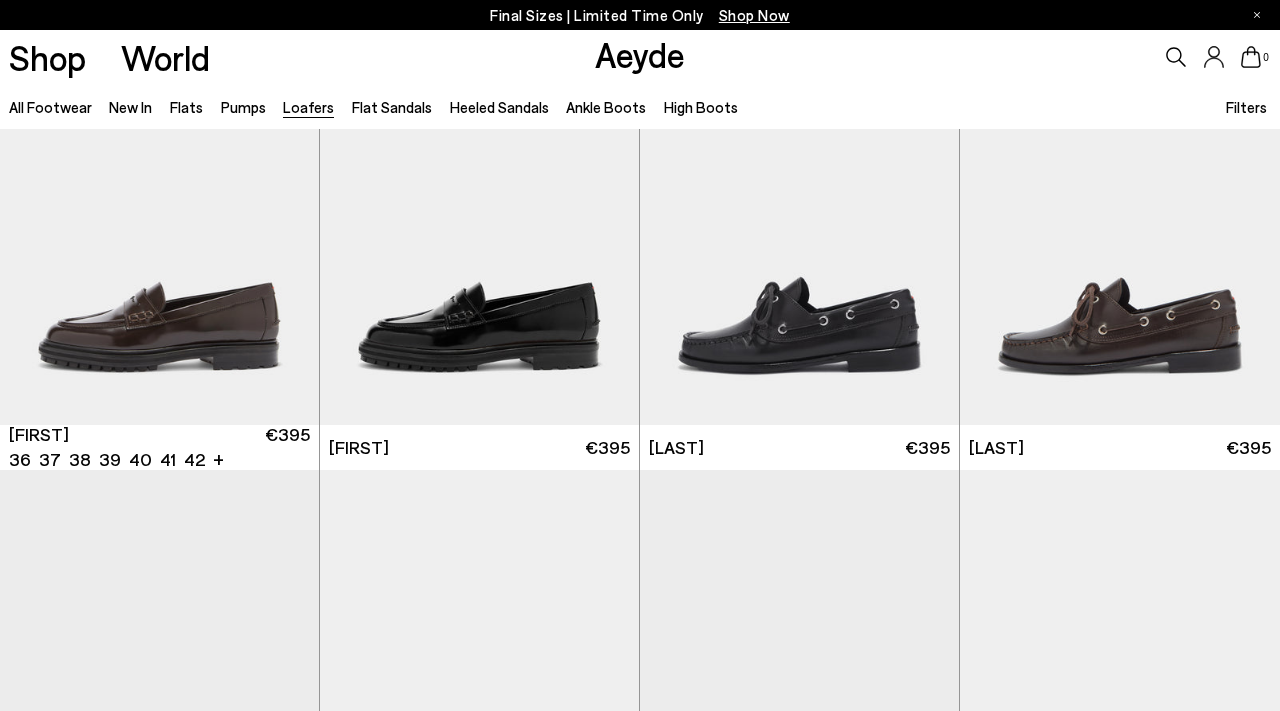 scroll, scrollTop: 109, scrollLeft: 0, axis: vertical 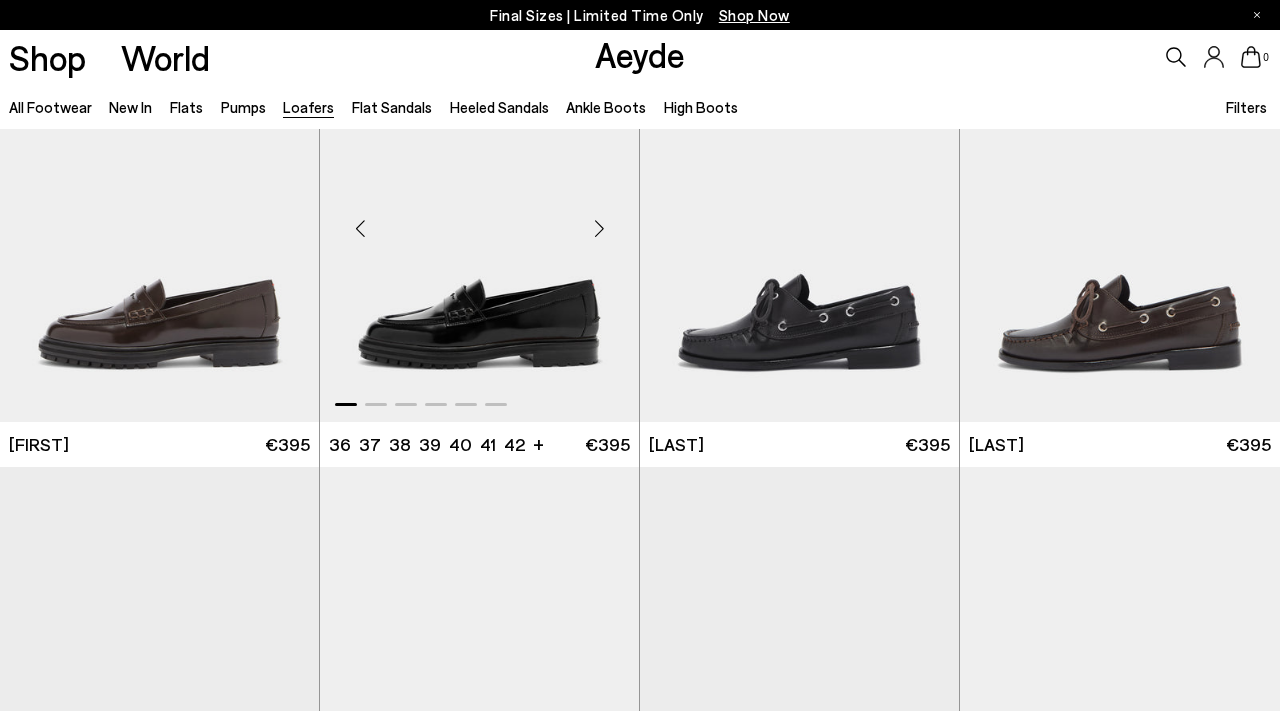 click at bounding box center [479, 220] 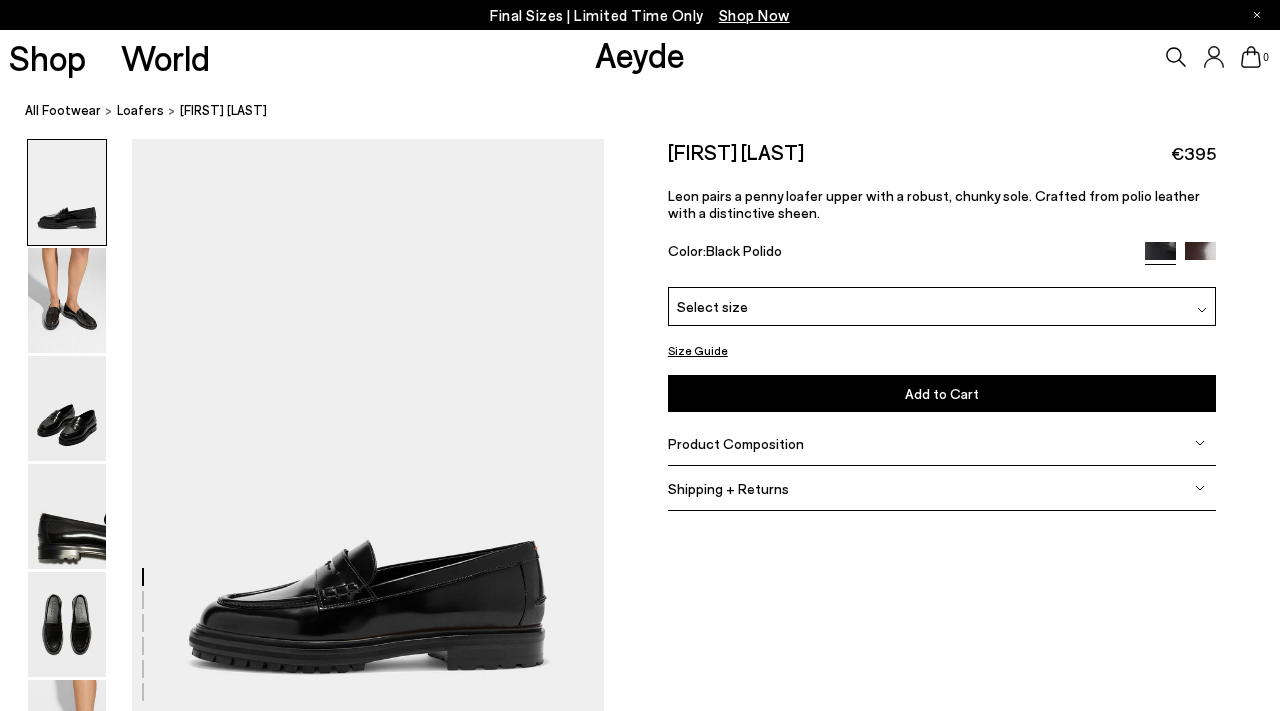 scroll, scrollTop: 26, scrollLeft: 0, axis: vertical 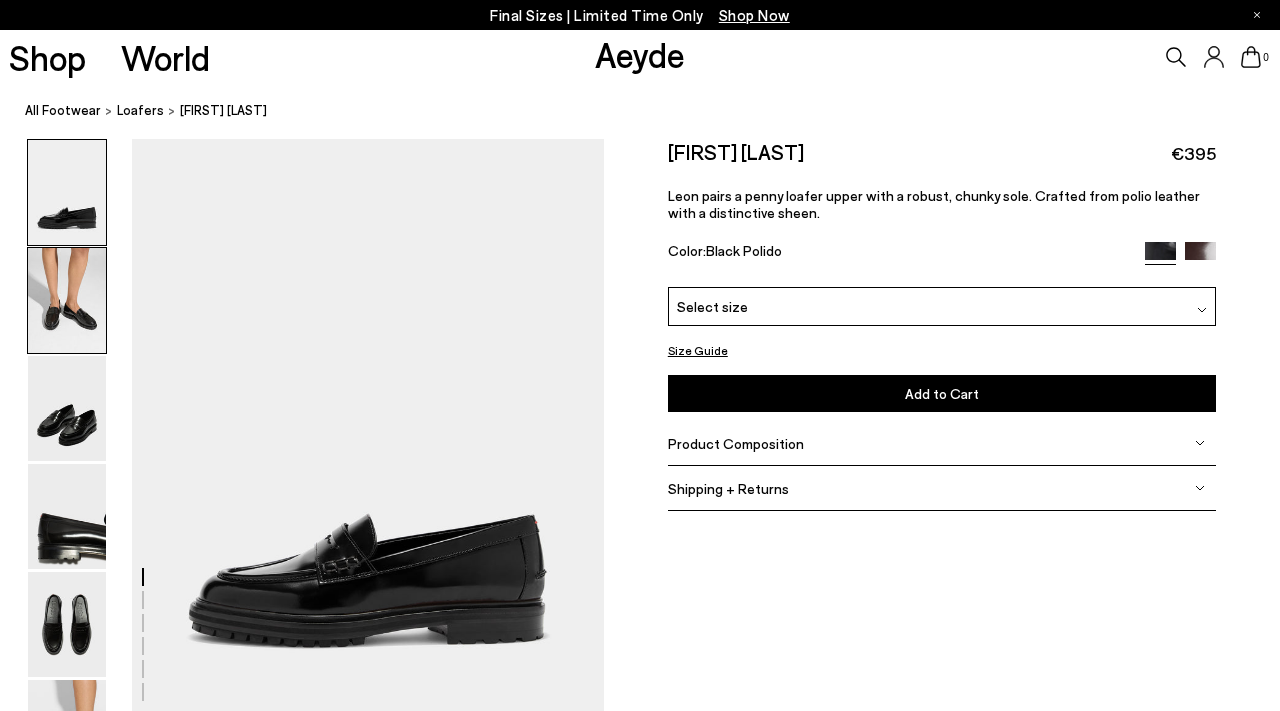 click at bounding box center [67, 300] 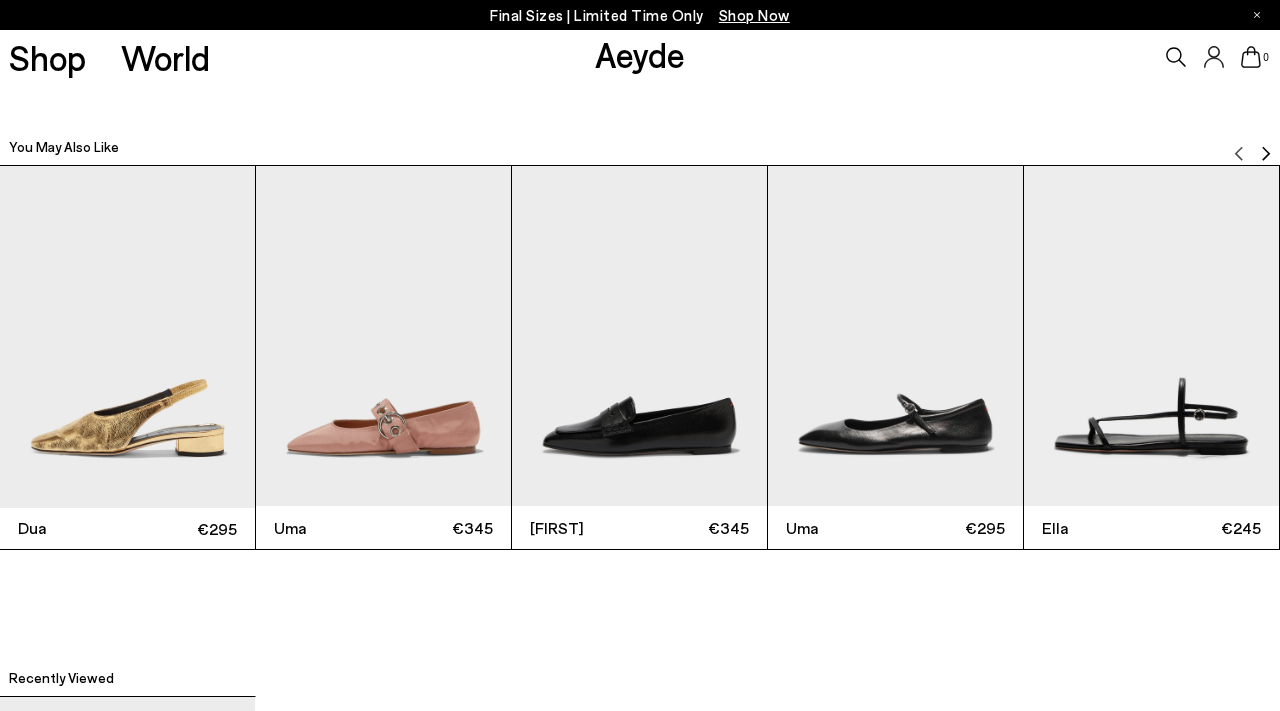 scroll, scrollTop: 3916, scrollLeft: 0, axis: vertical 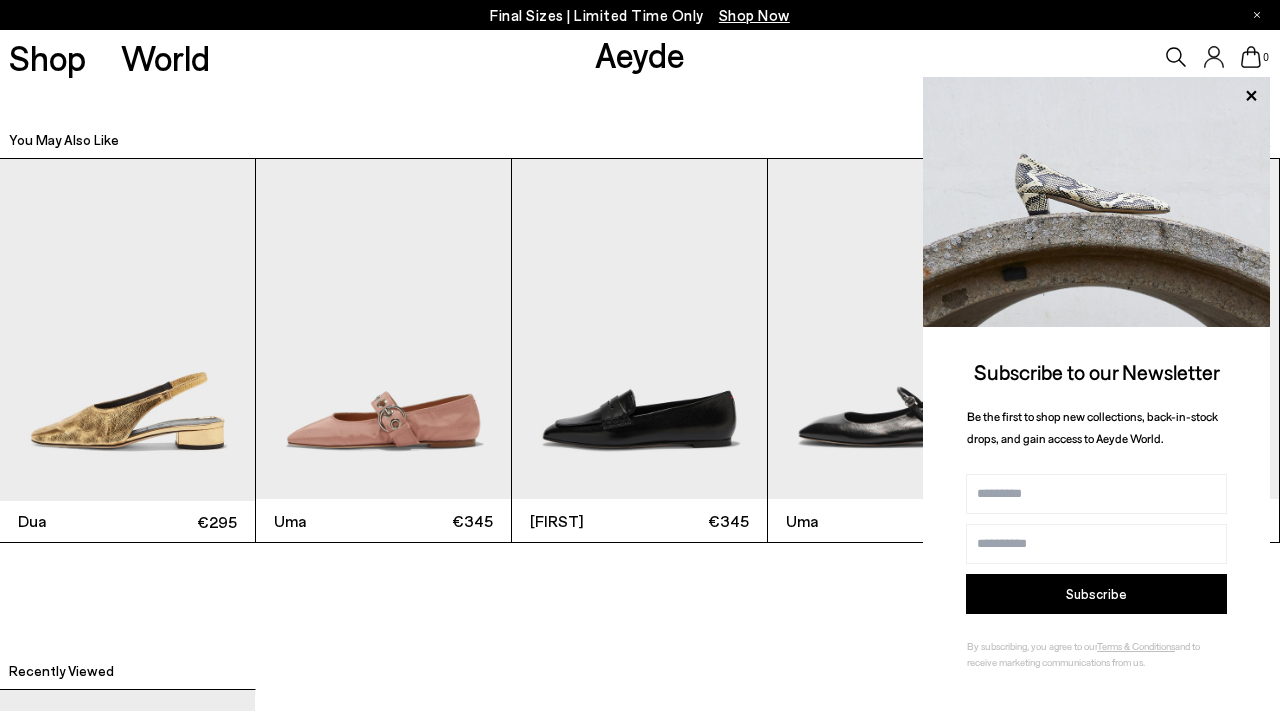 click at bounding box center [127, 329] 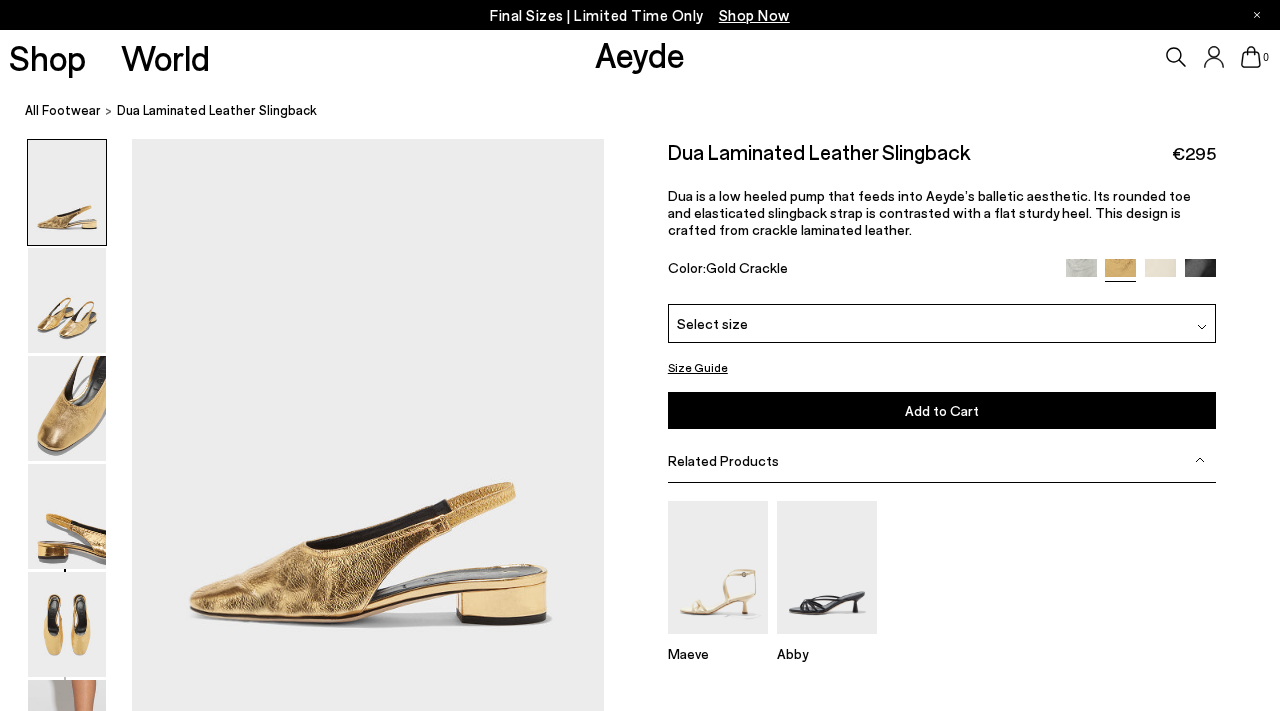 scroll, scrollTop: 0, scrollLeft: 0, axis: both 